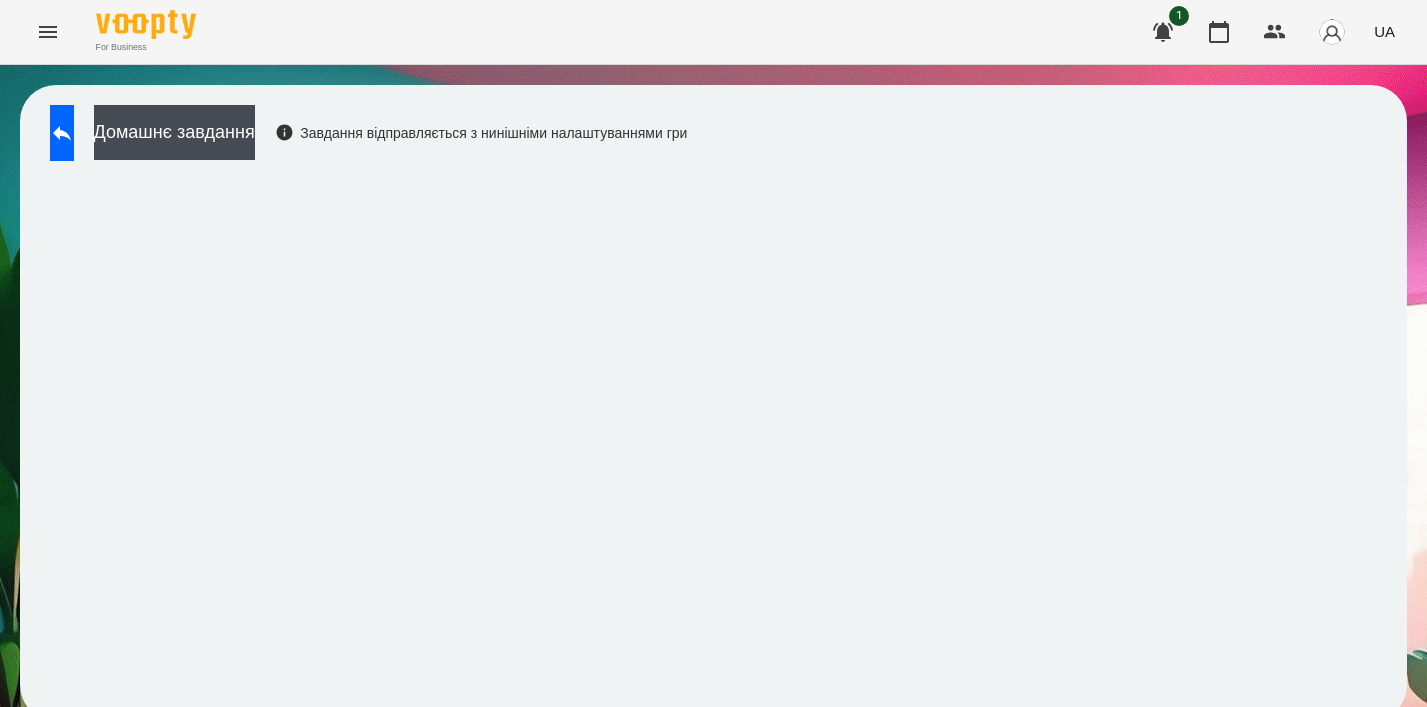 scroll, scrollTop: 0, scrollLeft: 0, axis: both 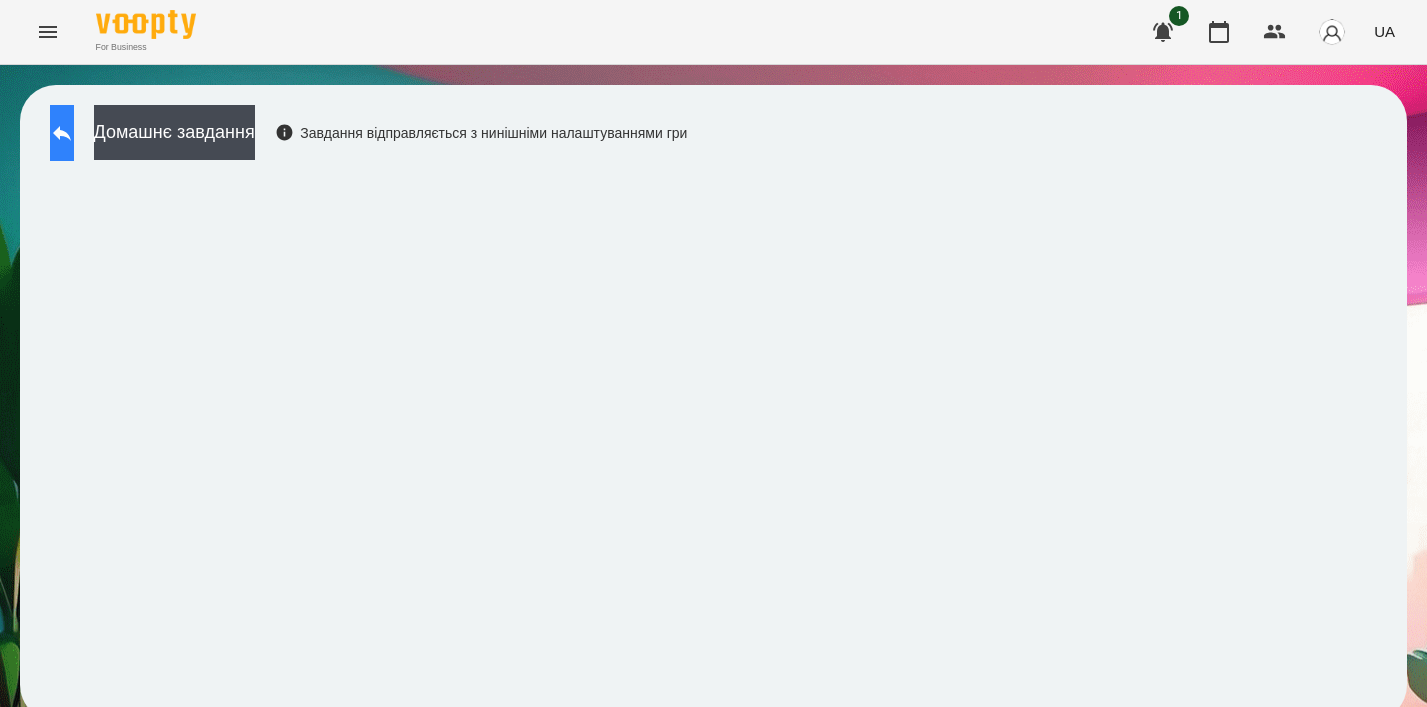 click 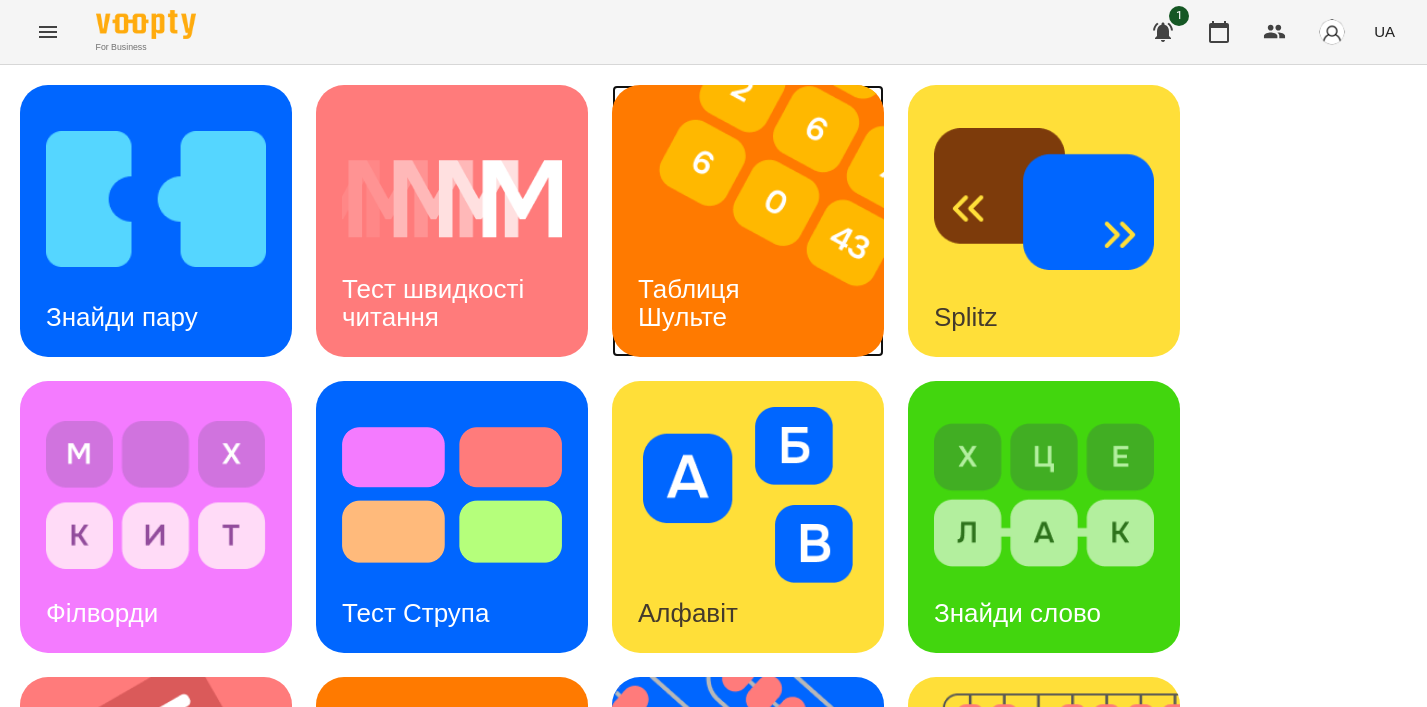 click on "Таблиця
Шульте" at bounding box center (692, 303) 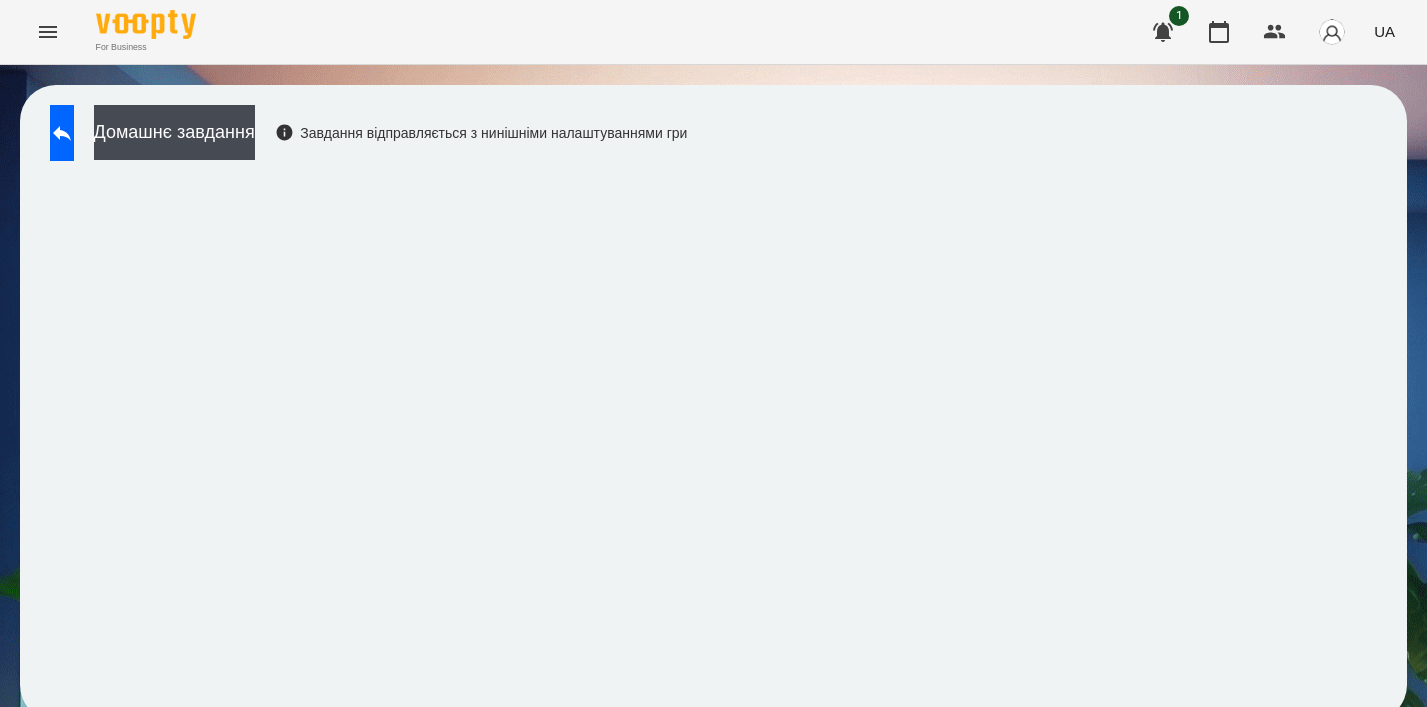 scroll, scrollTop: 14, scrollLeft: 0, axis: vertical 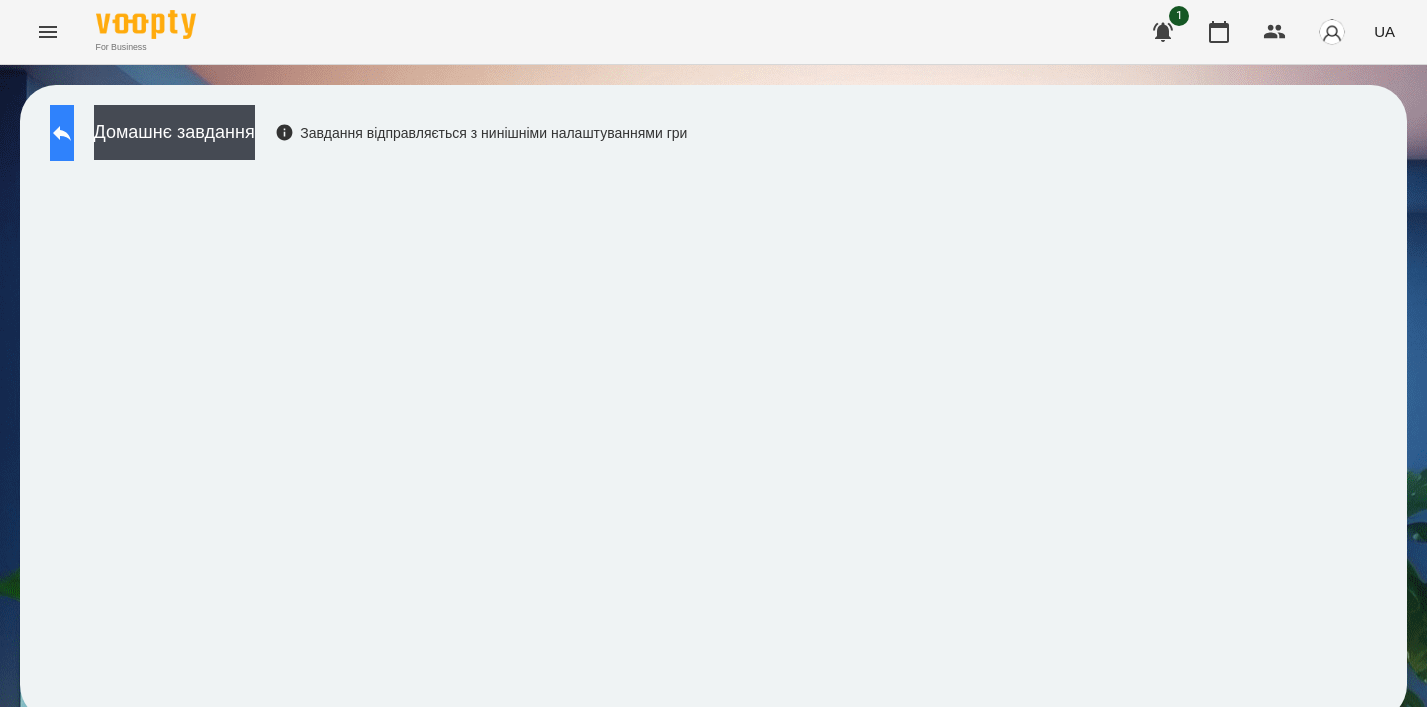 click at bounding box center [62, 133] 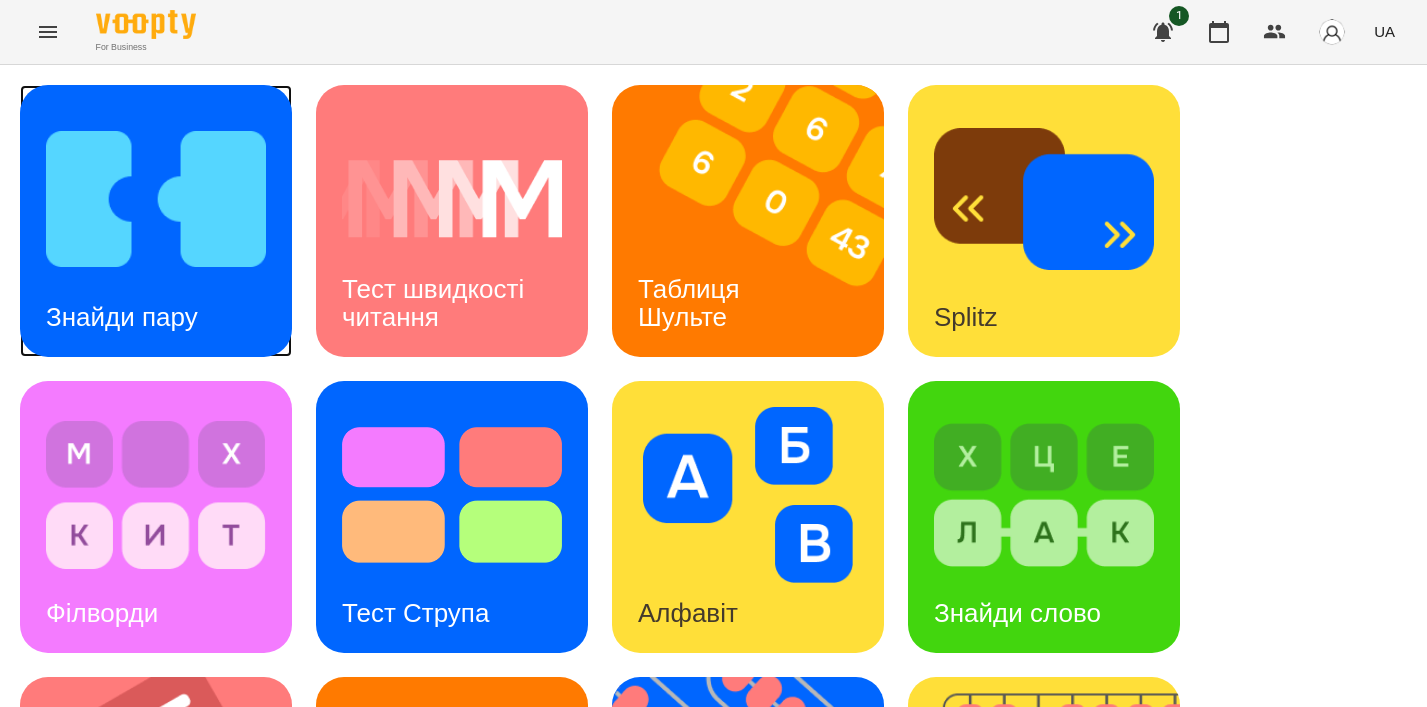 click on "Знайди пару" at bounding box center (156, 221) 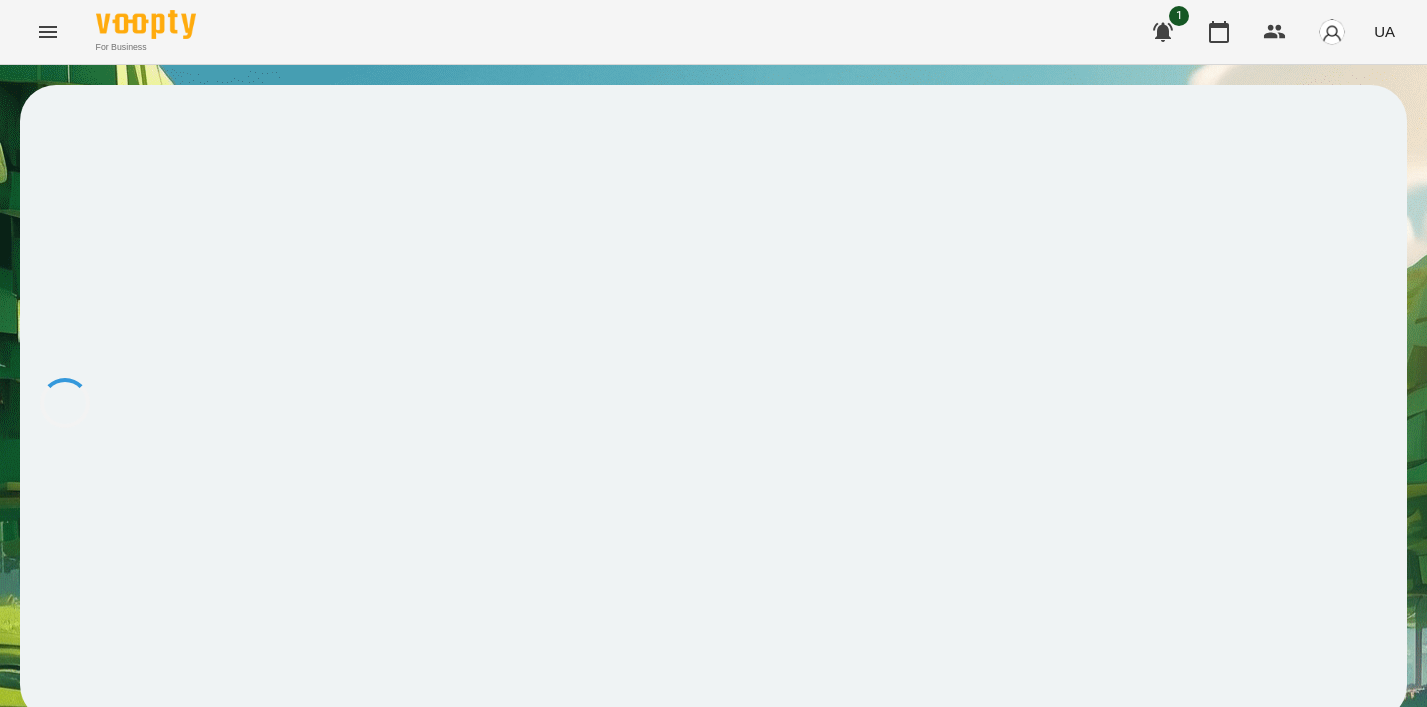 scroll, scrollTop: 0, scrollLeft: 0, axis: both 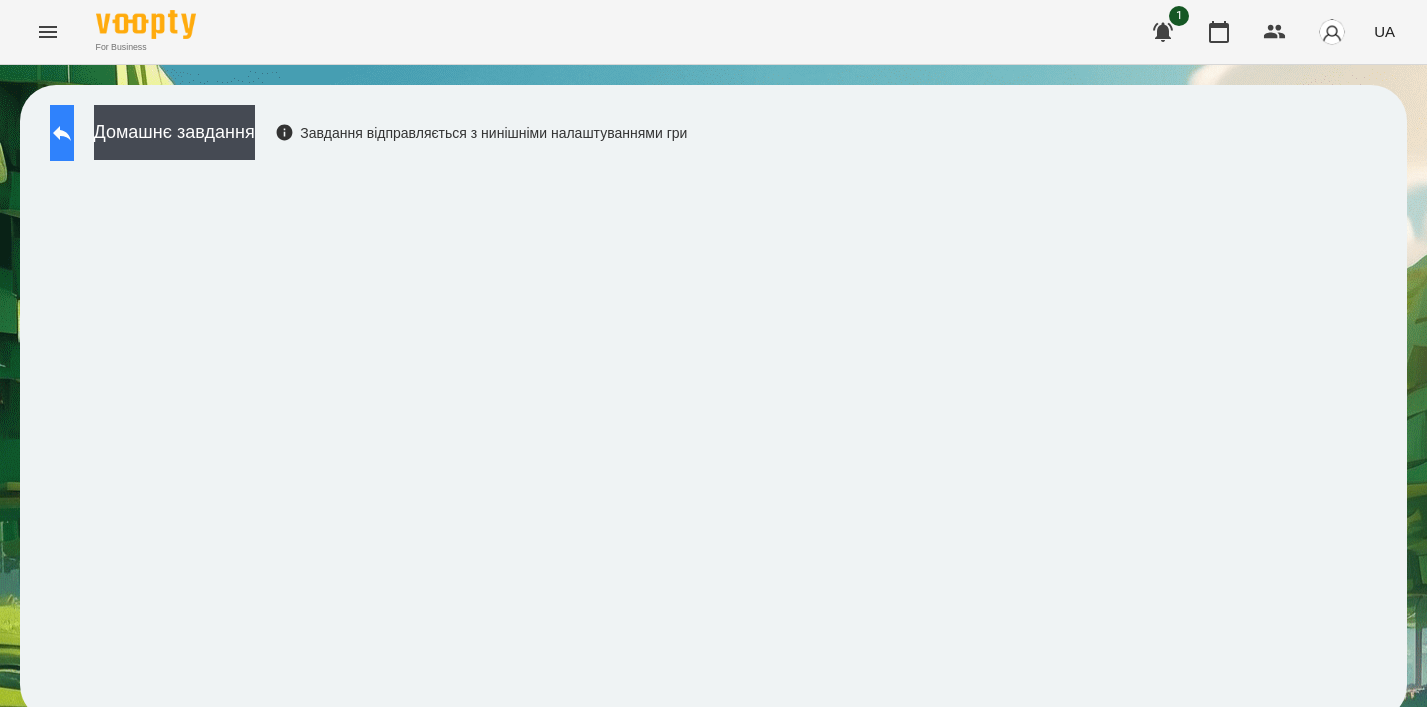click 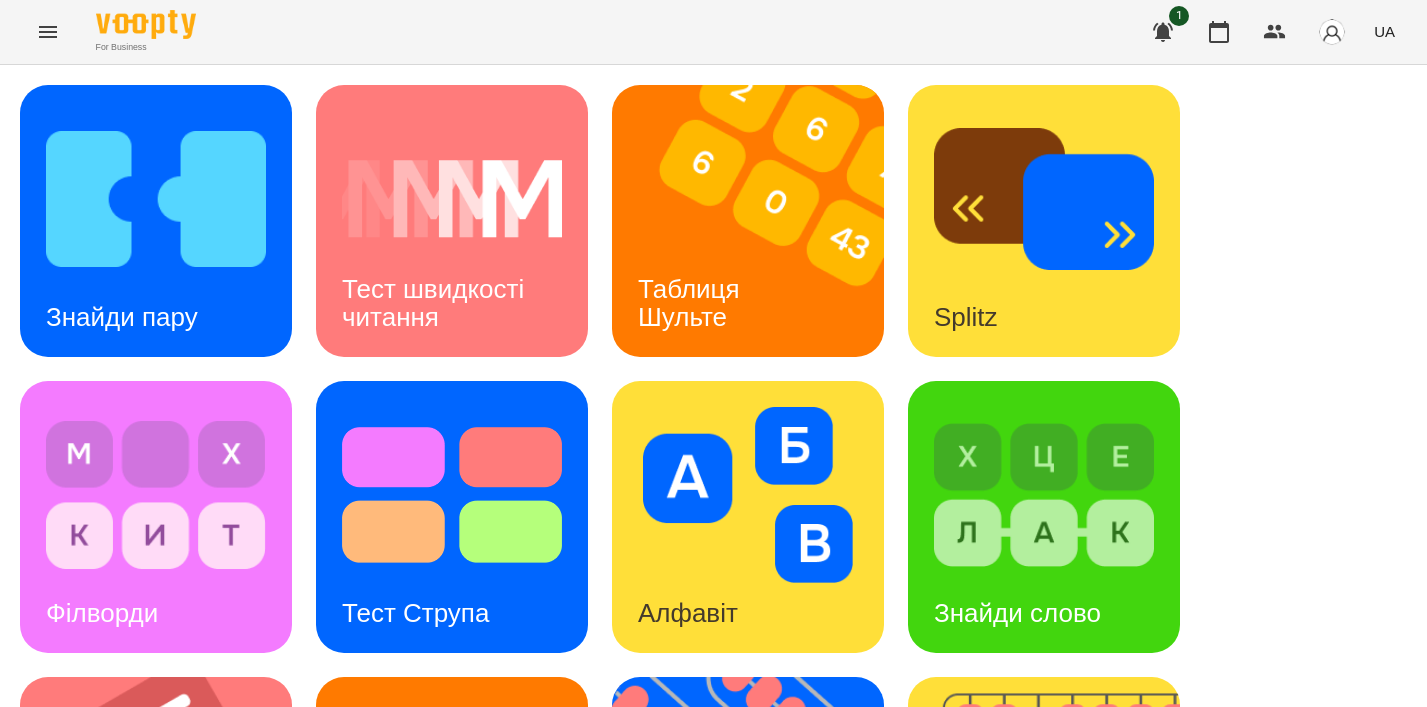 scroll, scrollTop: 542, scrollLeft: 0, axis: vertical 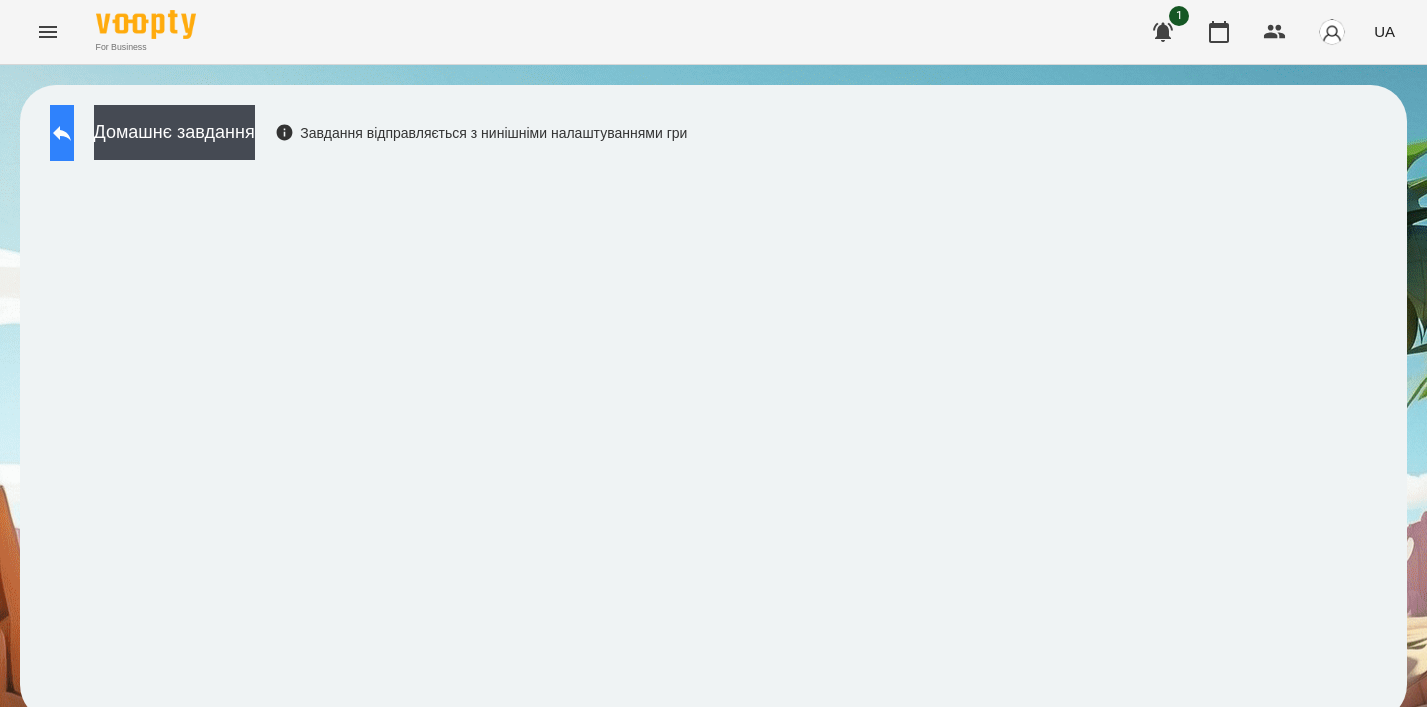 click 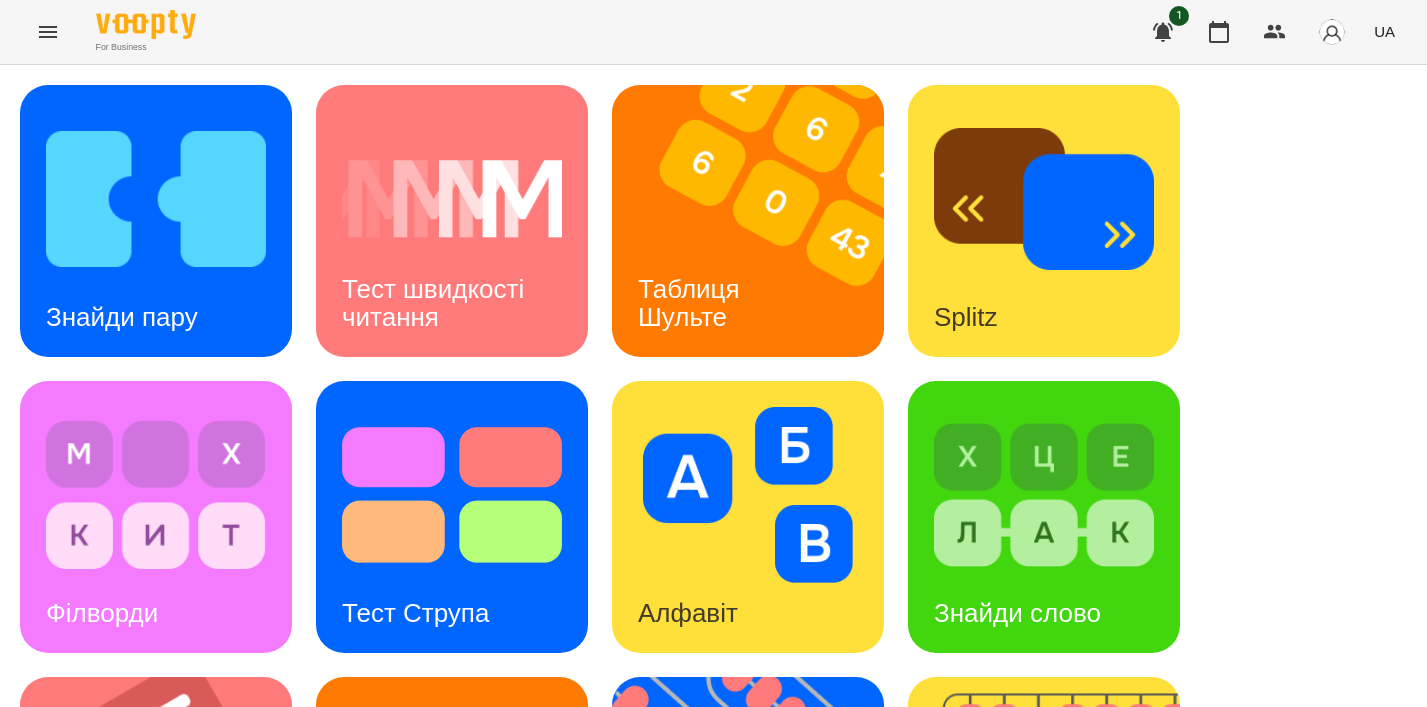 scroll, scrollTop: 388, scrollLeft: 0, axis: vertical 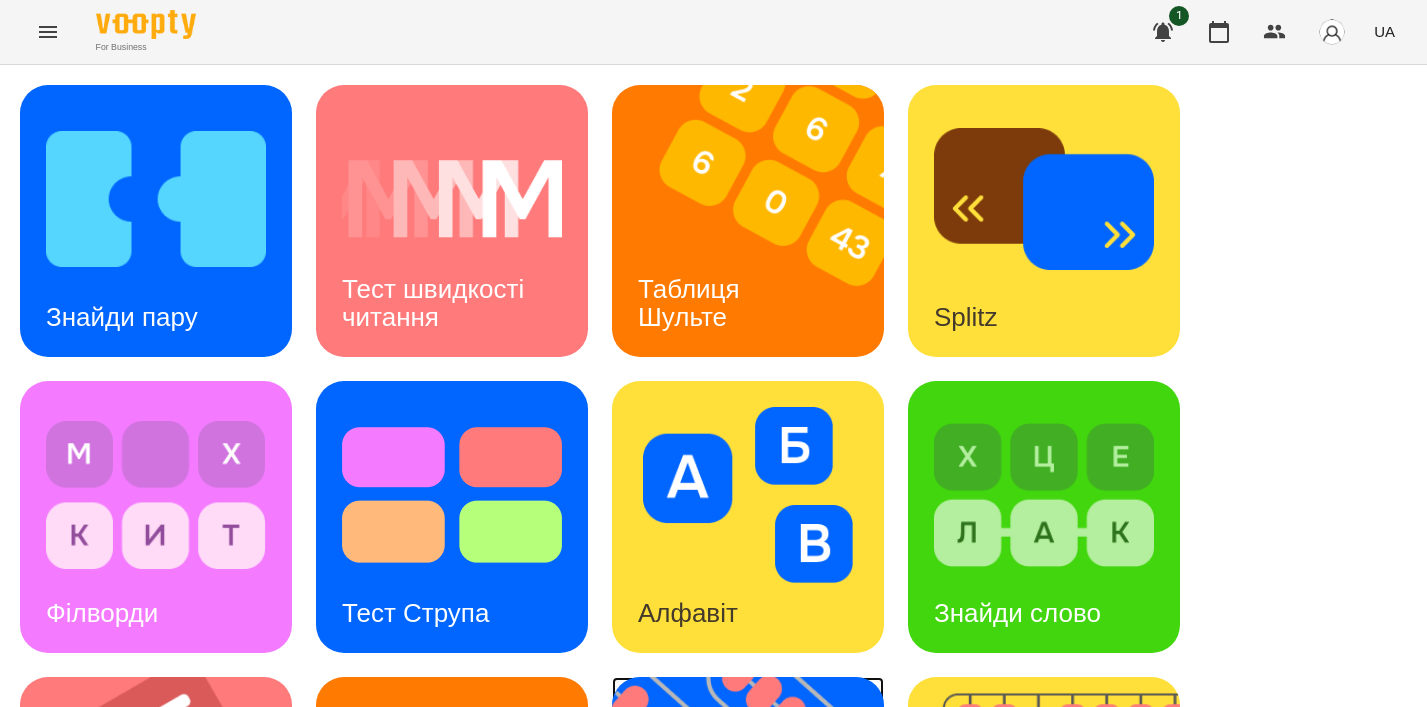 click at bounding box center (760, 813) 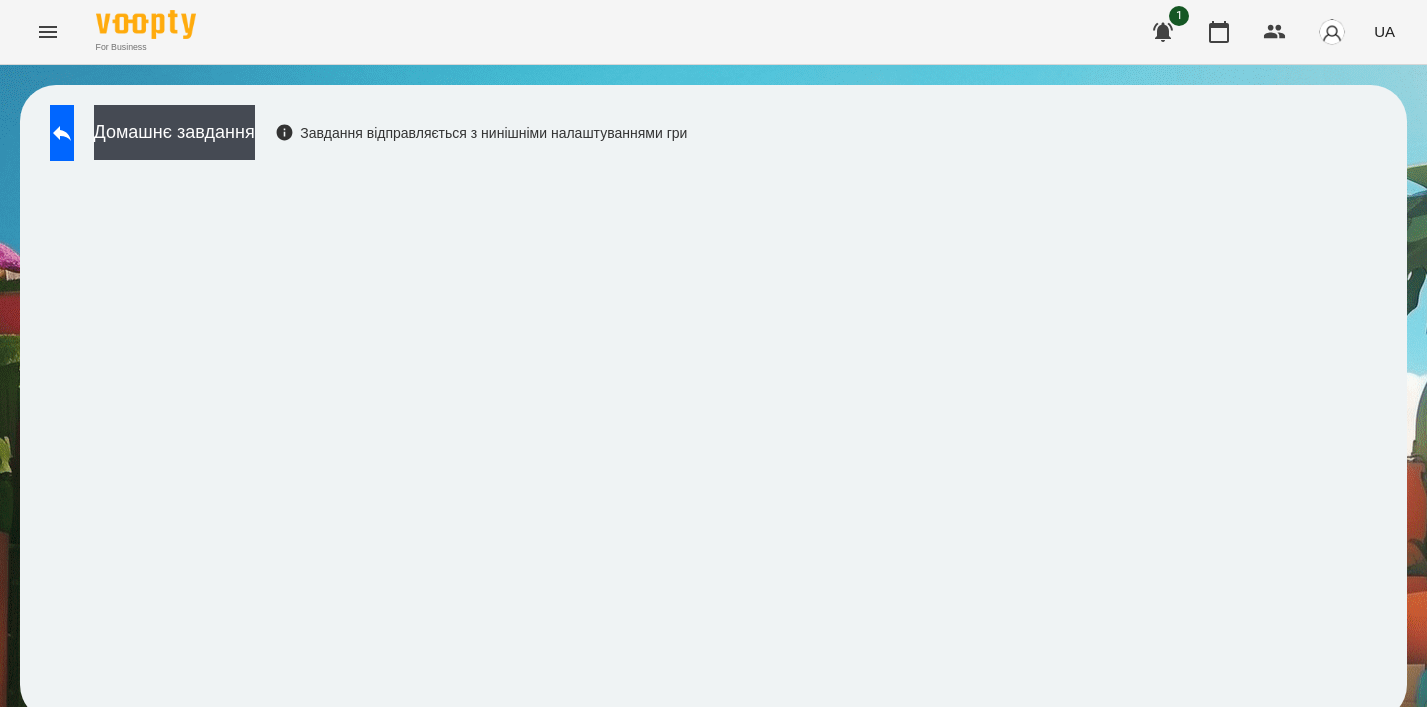 scroll, scrollTop: 9, scrollLeft: 0, axis: vertical 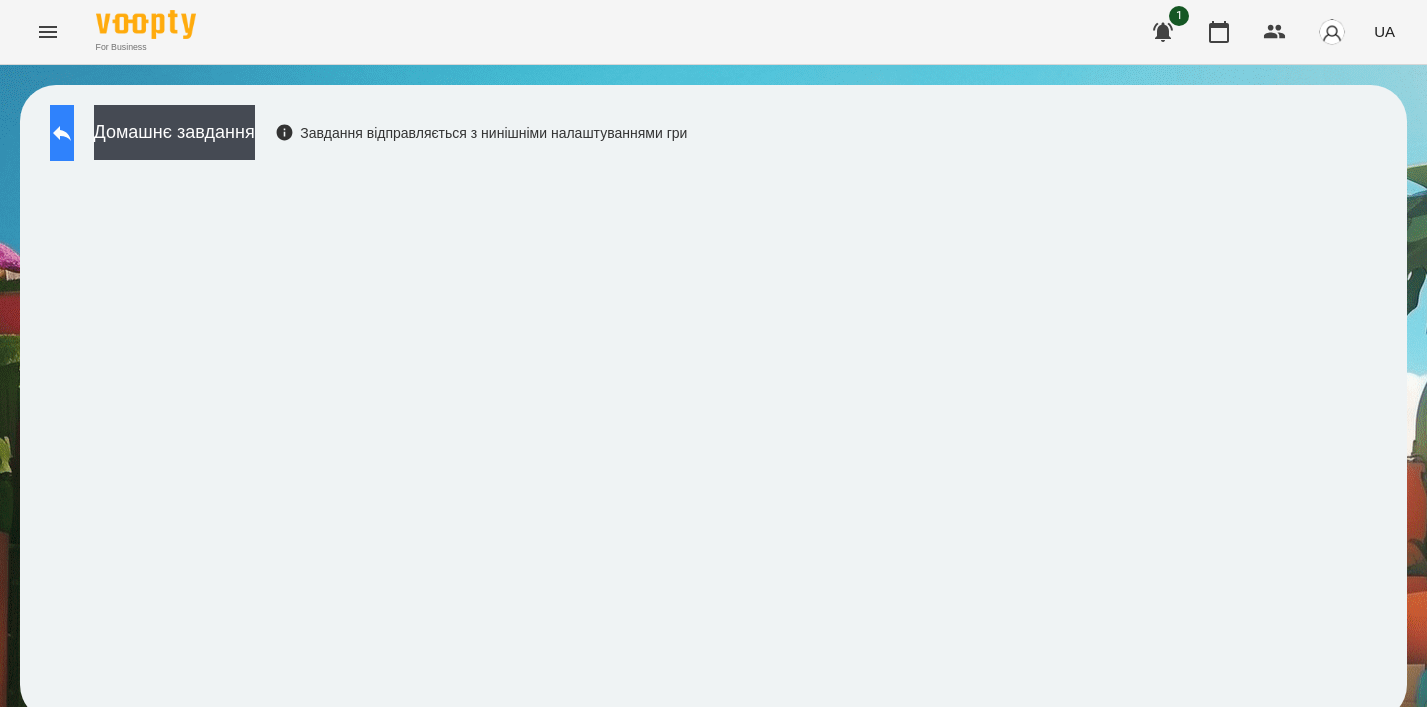 click at bounding box center [62, 133] 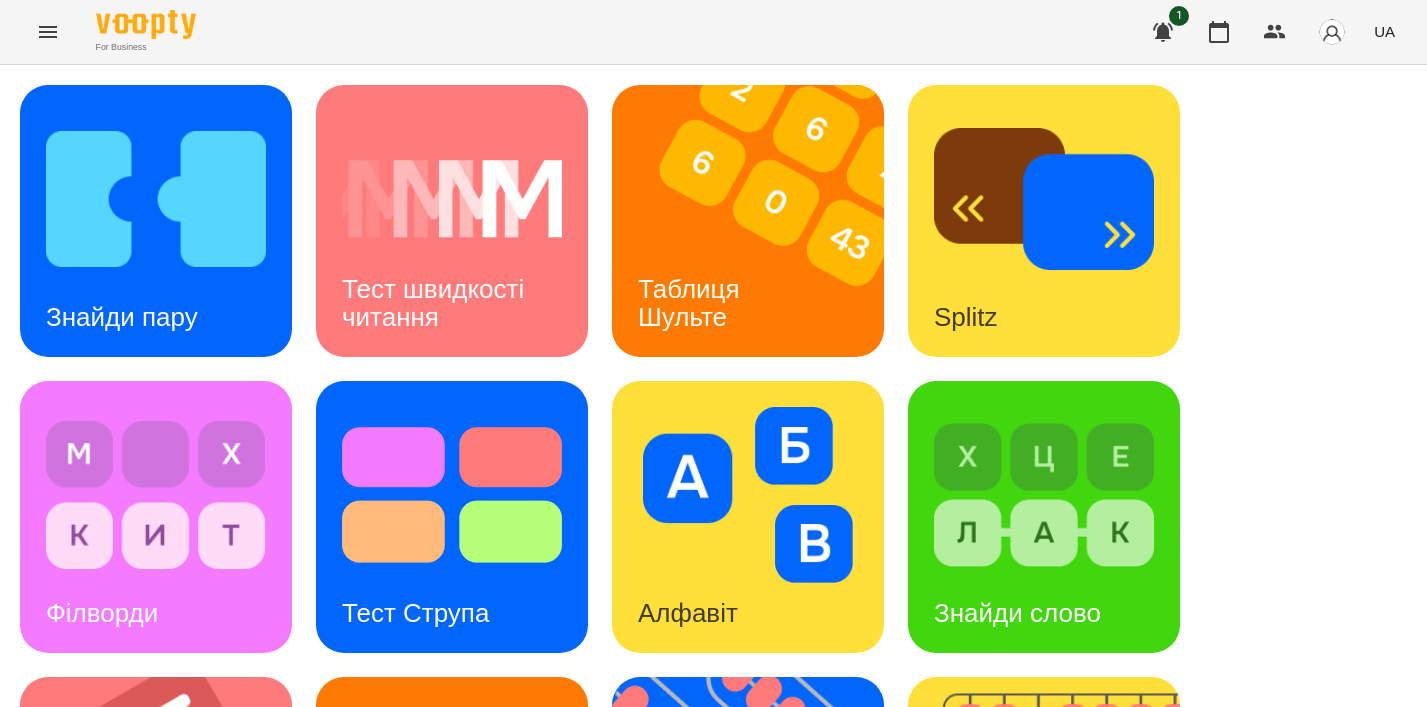 scroll, scrollTop: 772, scrollLeft: 0, axis: vertical 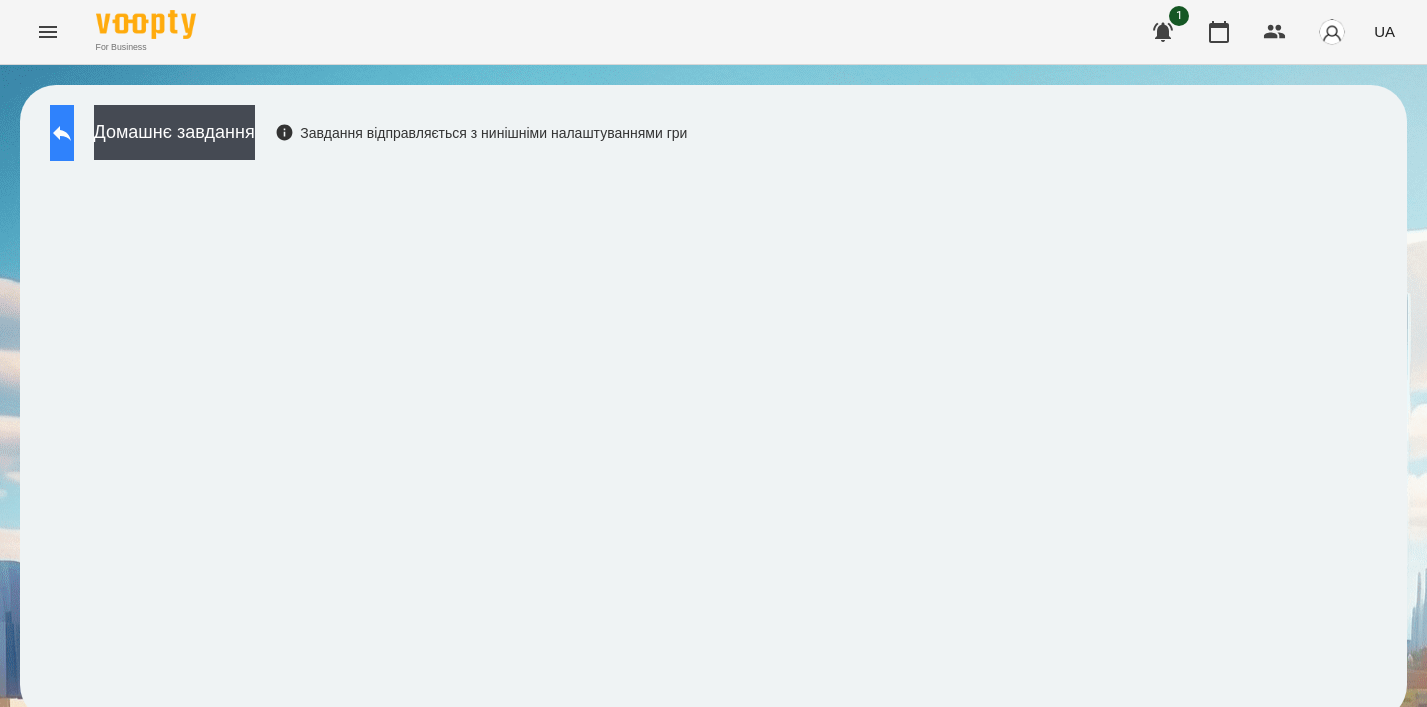 click 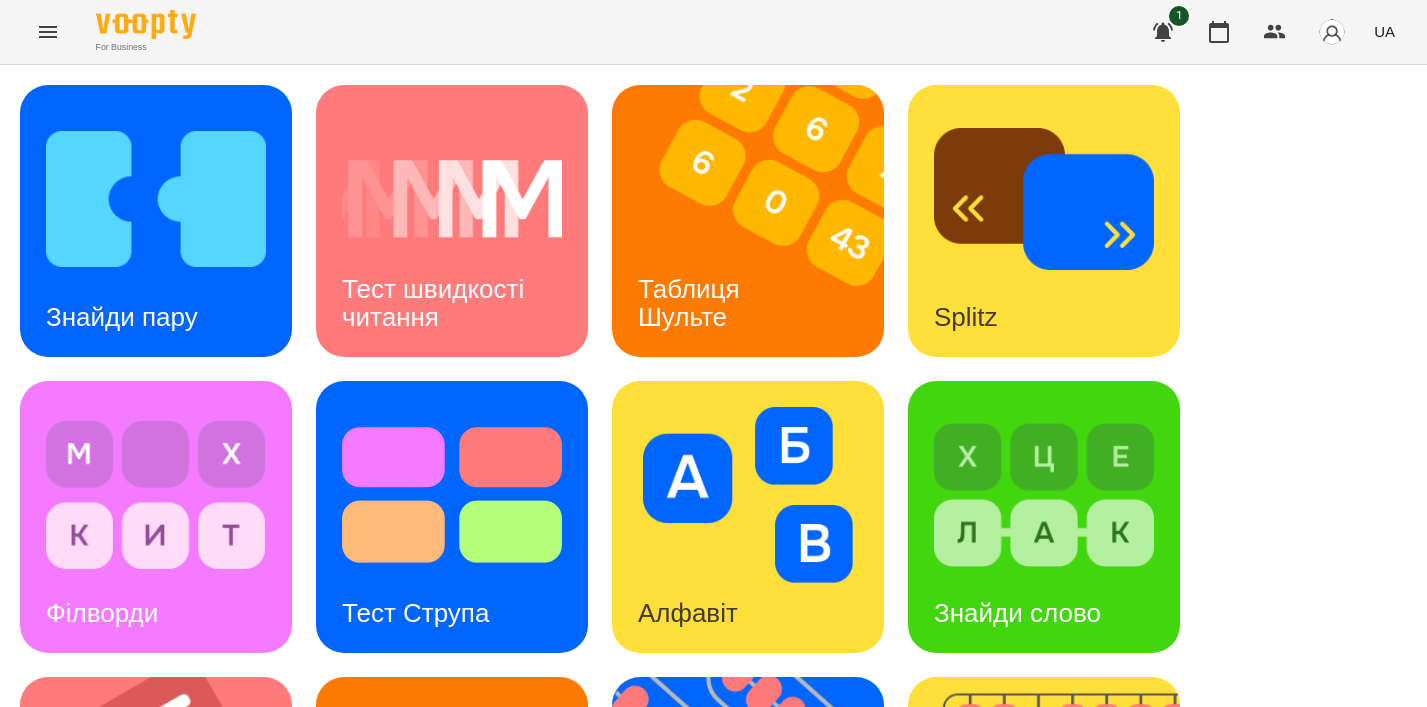 scroll, scrollTop: 854, scrollLeft: 0, axis: vertical 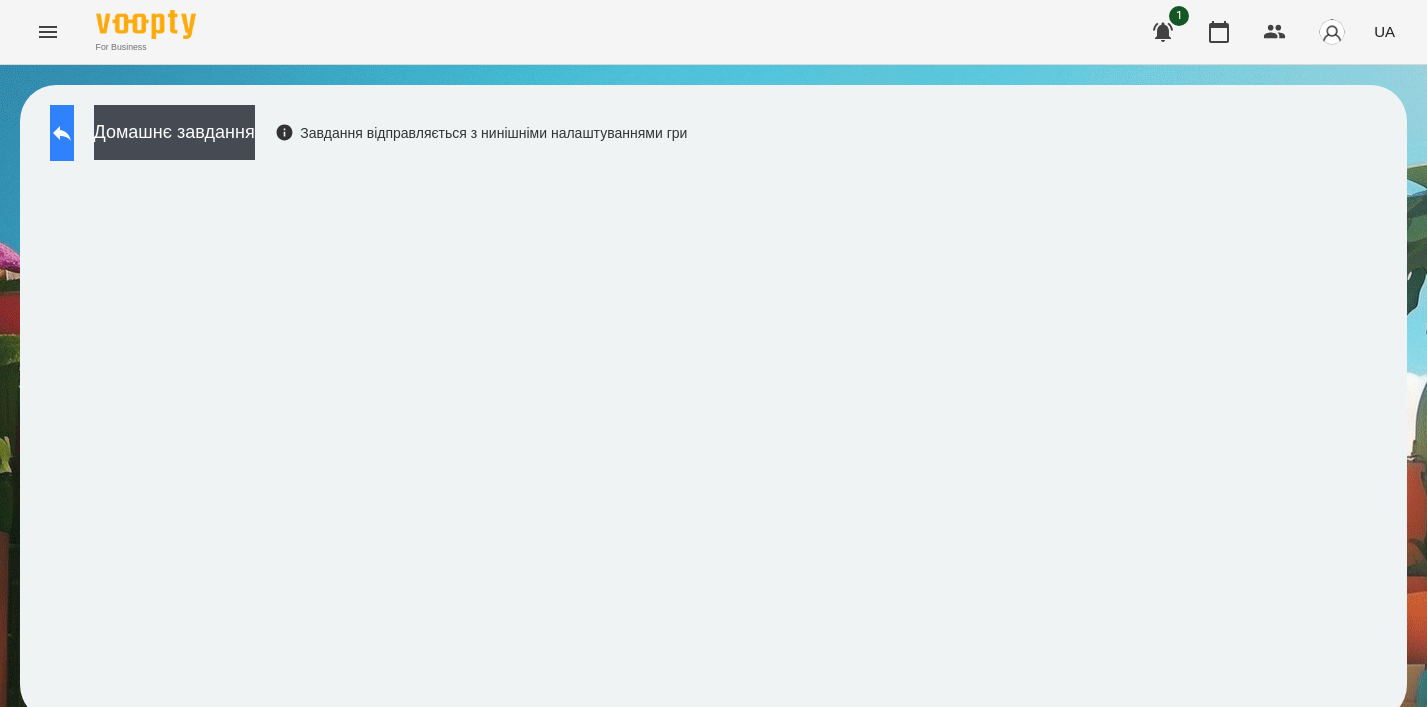 click 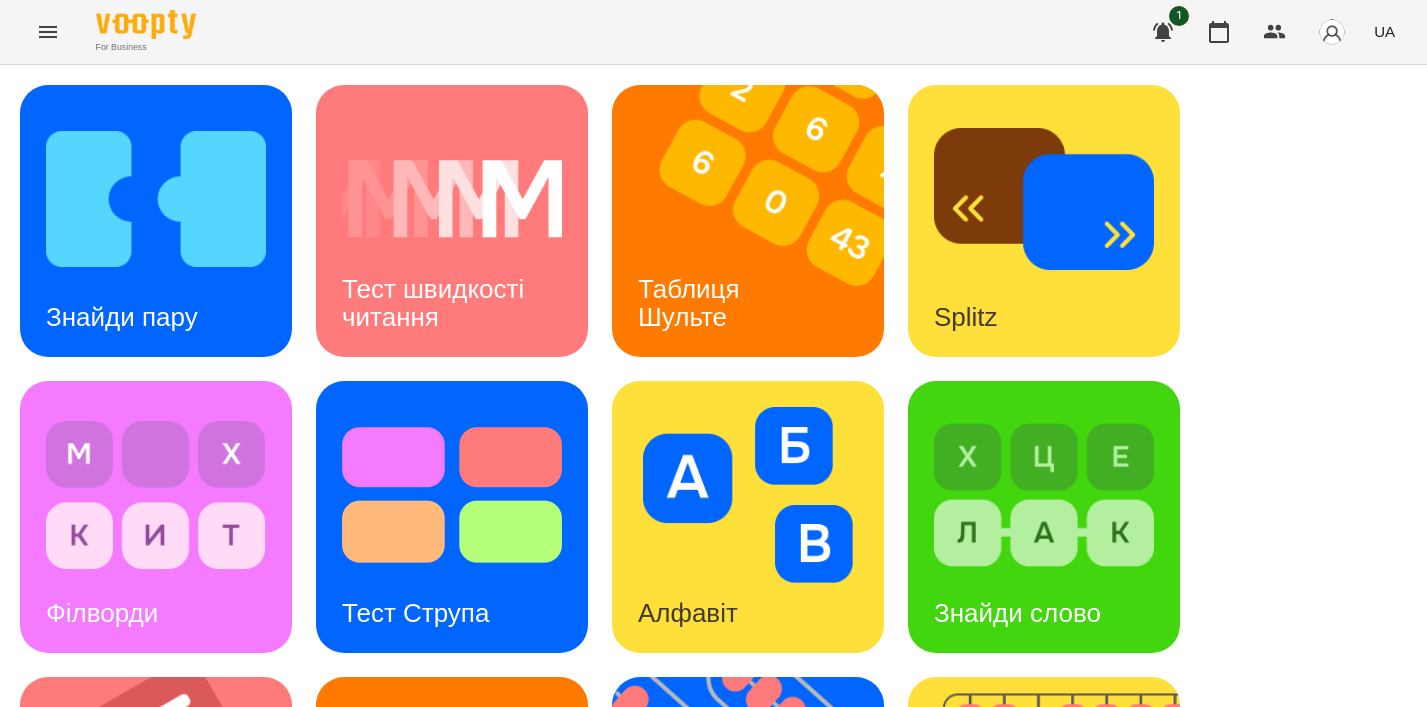 scroll, scrollTop: 854, scrollLeft: 0, axis: vertical 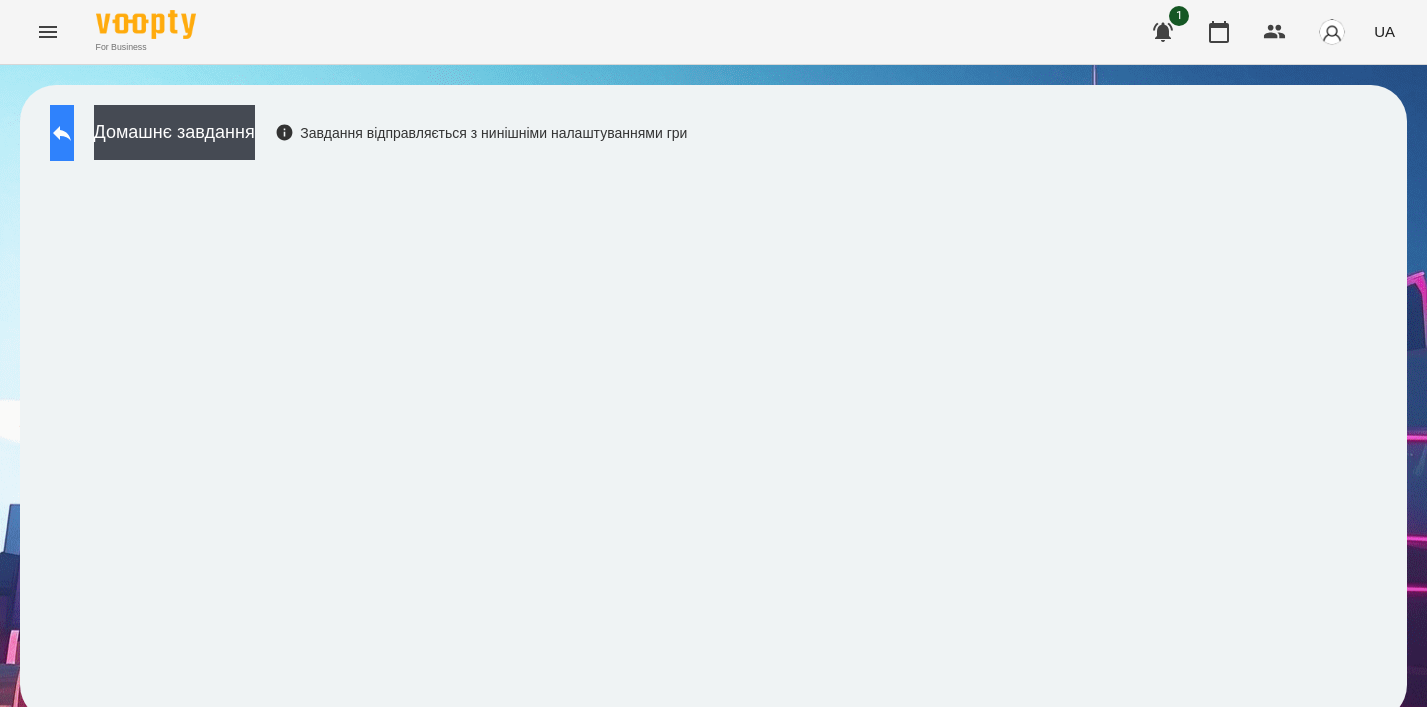 click 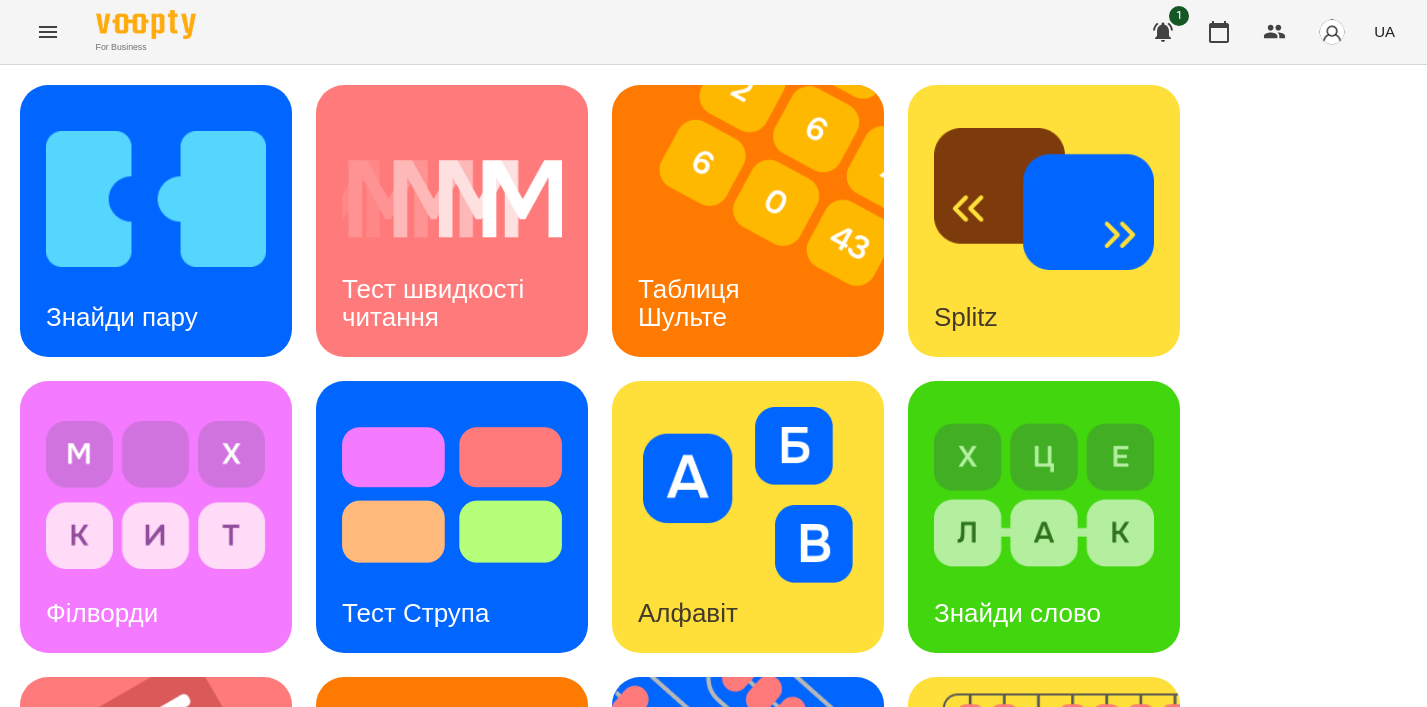 scroll, scrollTop: 594, scrollLeft: 0, axis: vertical 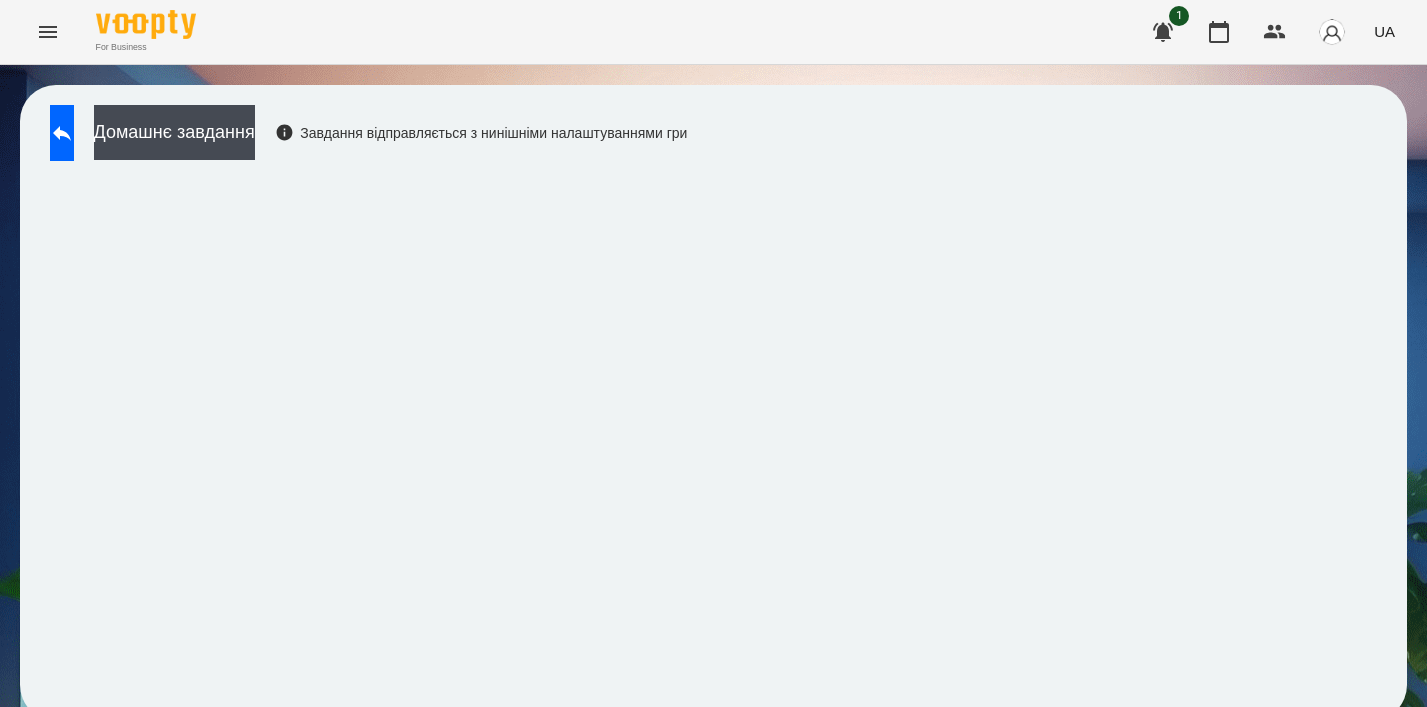 click 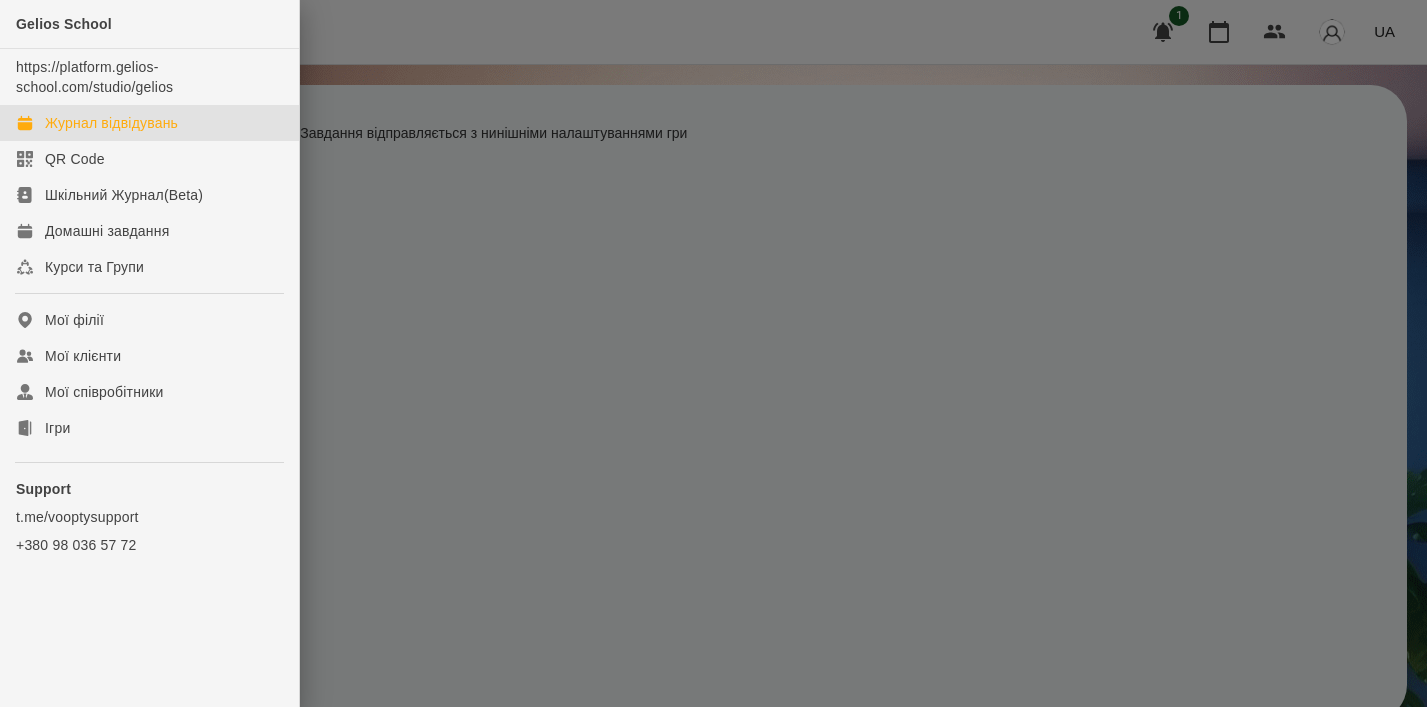 click on "Журнал відвідувань" at bounding box center (111, 123) 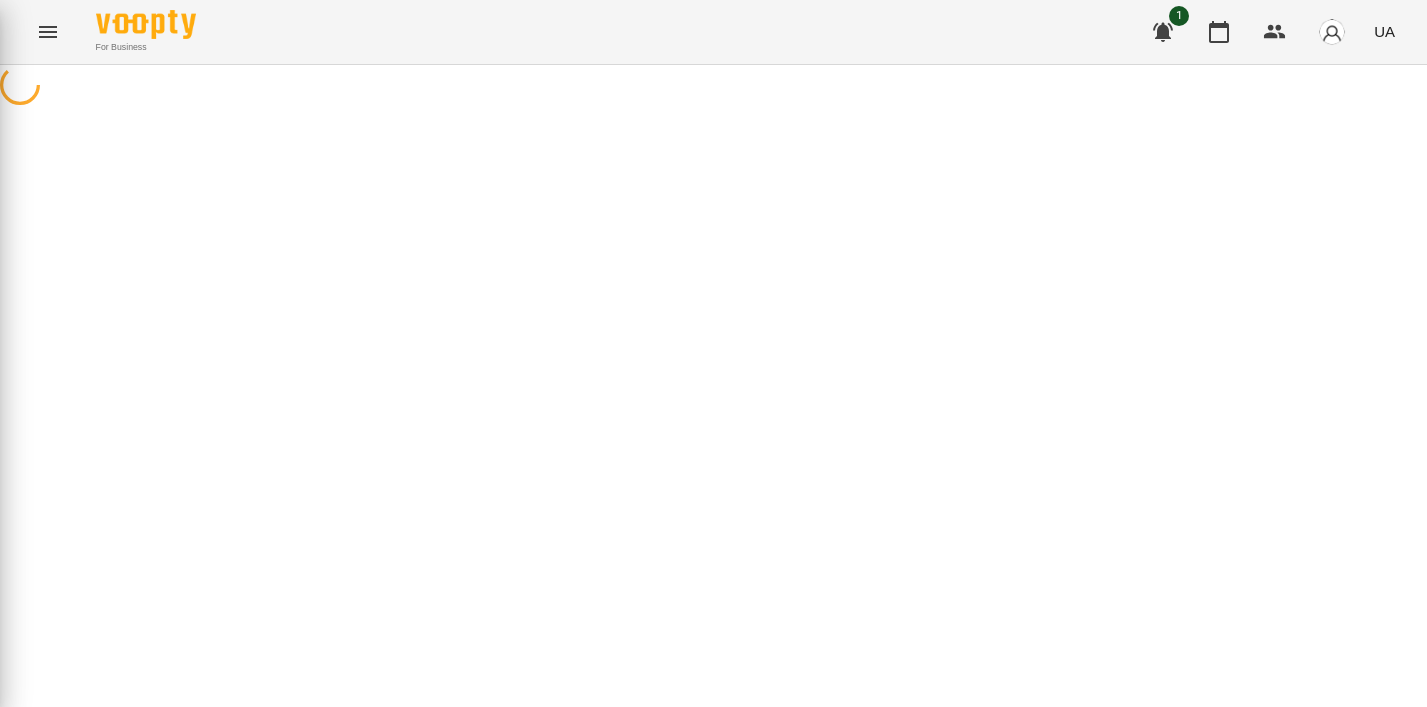 scroll, scrollTop: 0, scrollLeft: 0, axis: both 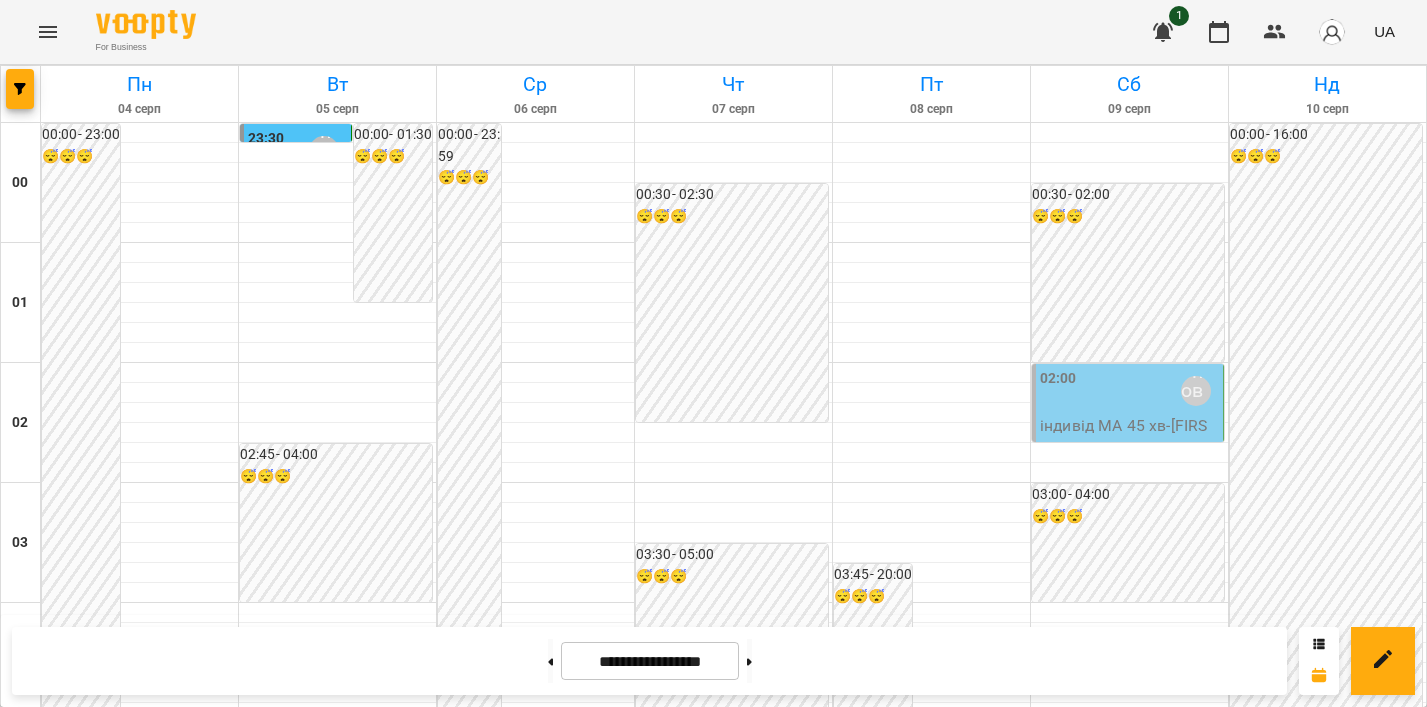 click on "19:00" at bounding box center (940, 2431) 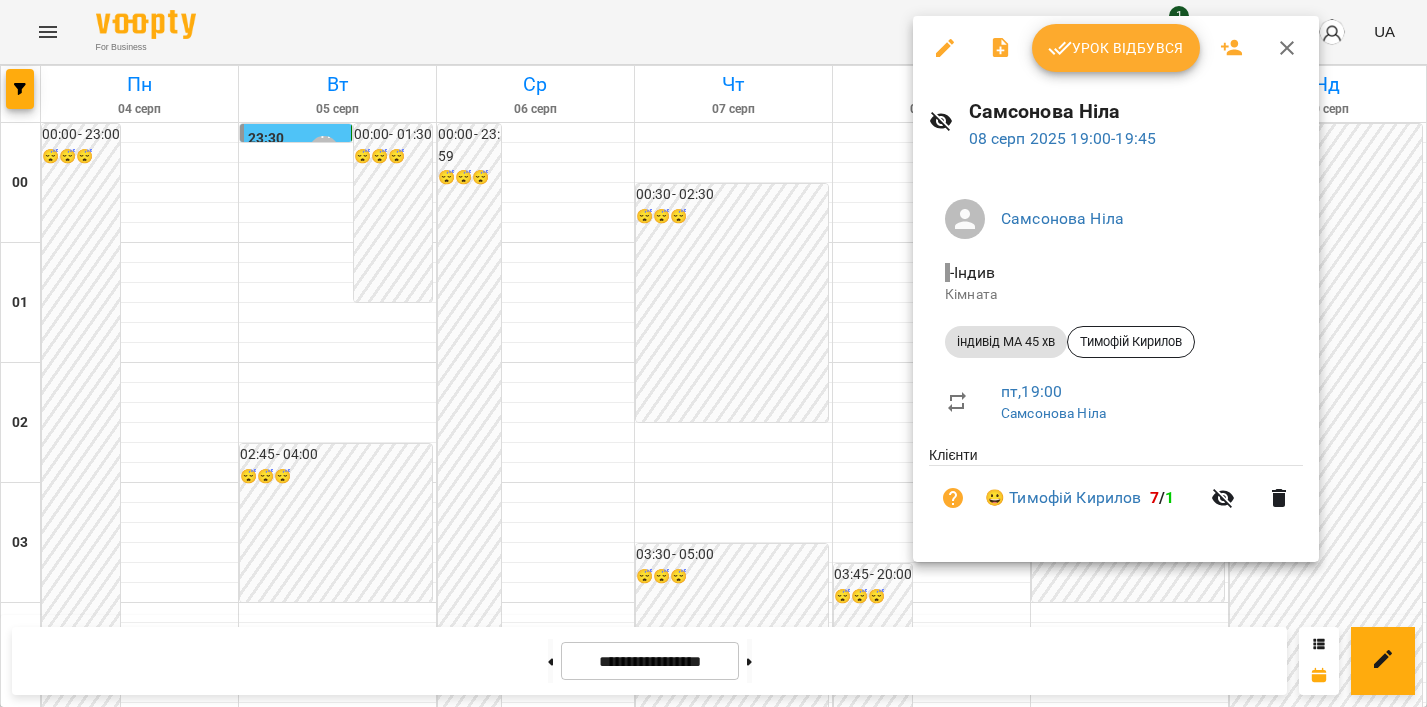 click on "Урок відбувся" at bounding box center (1116, 48) 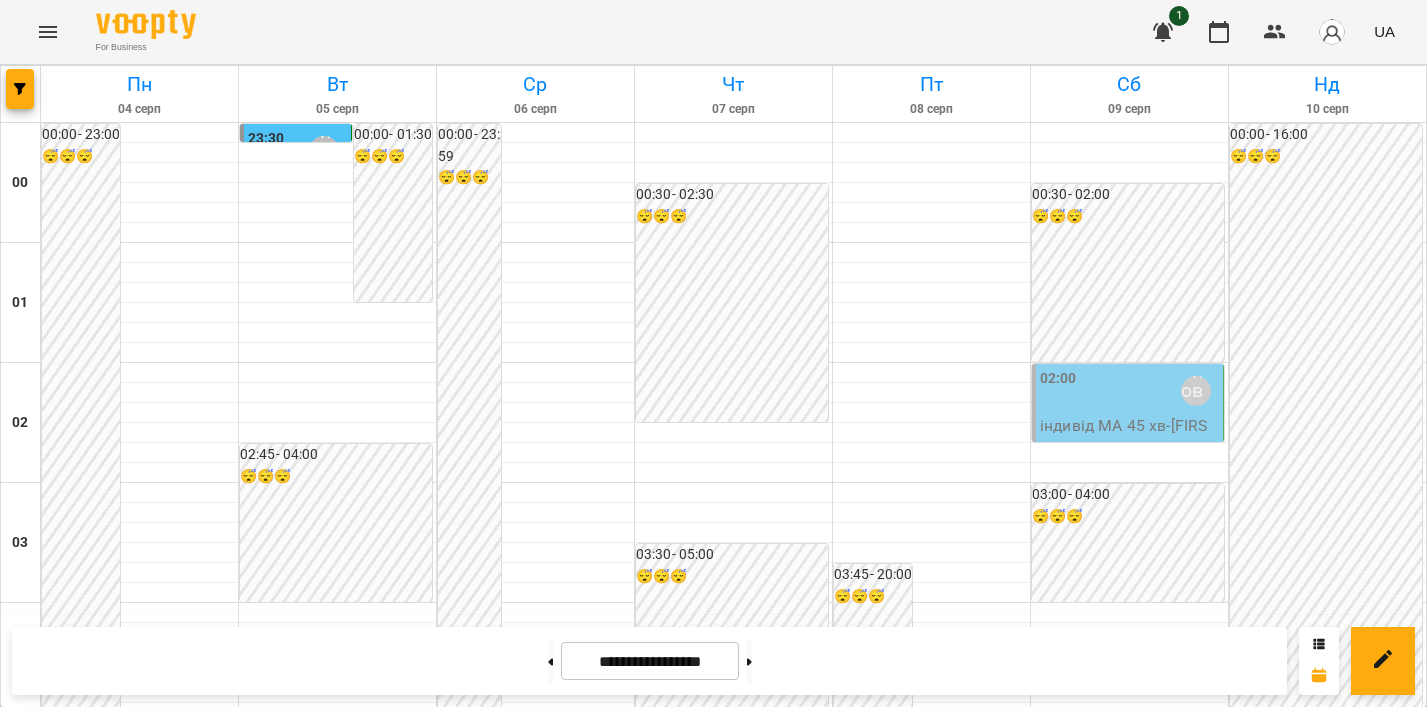 scroll, scrollTop: 2386, scrollLeft: 0, axis: vertical 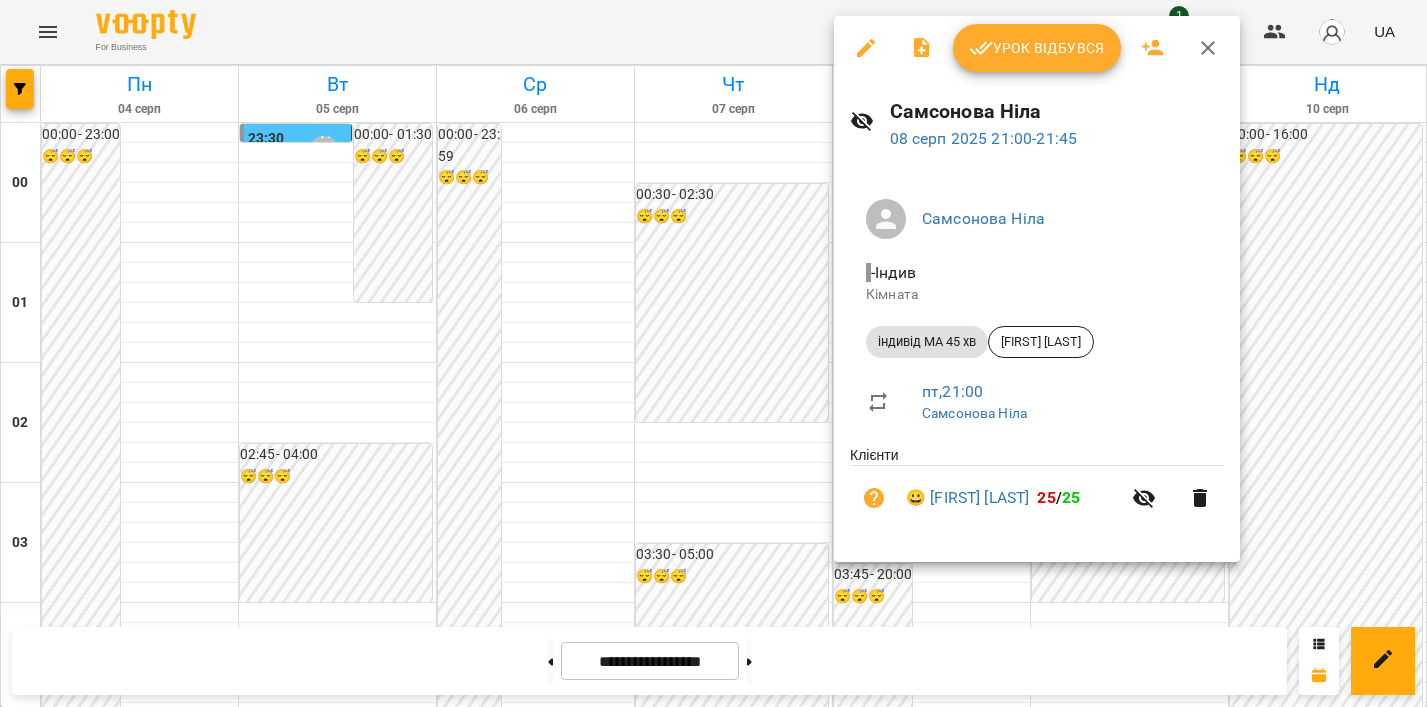 click on "Урок відбувся" at bounding box center (1037, 48) 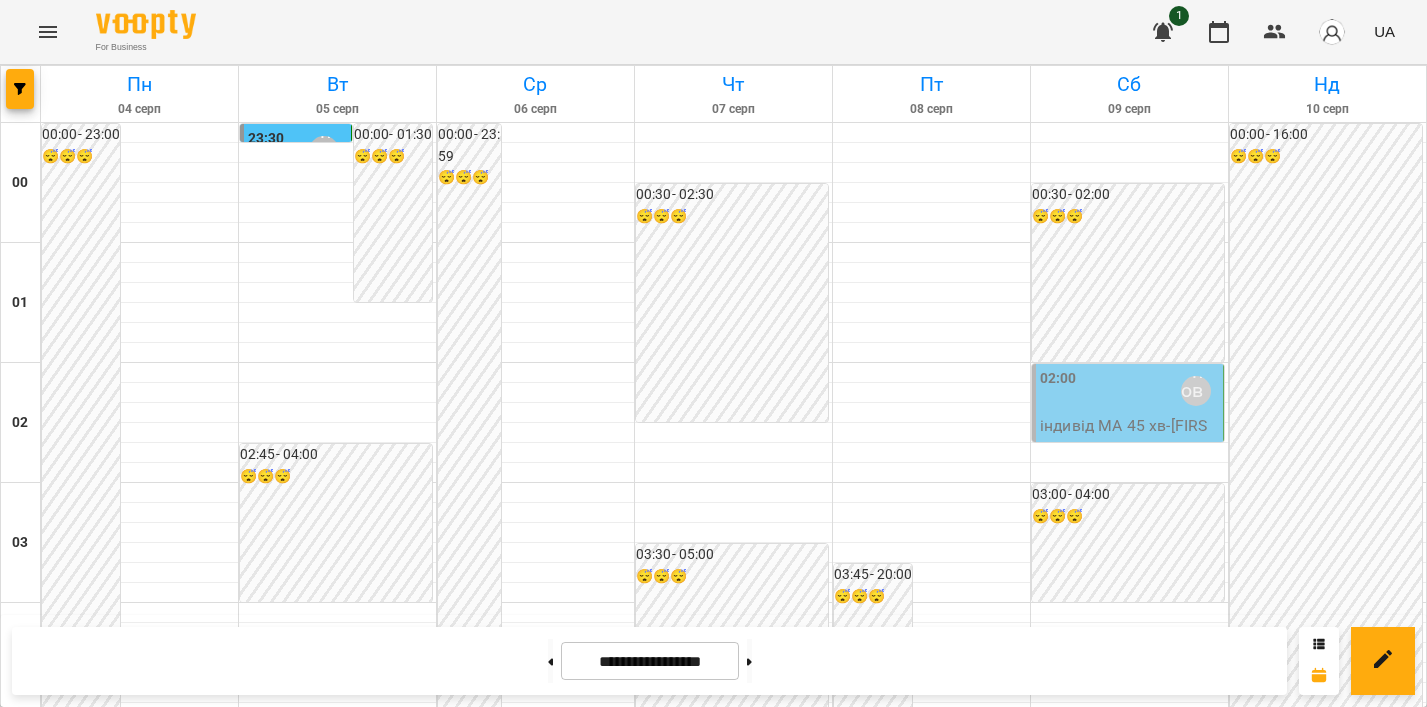 scroll, scrollTop: 103, scrollLeft: 0, axis: vertical 